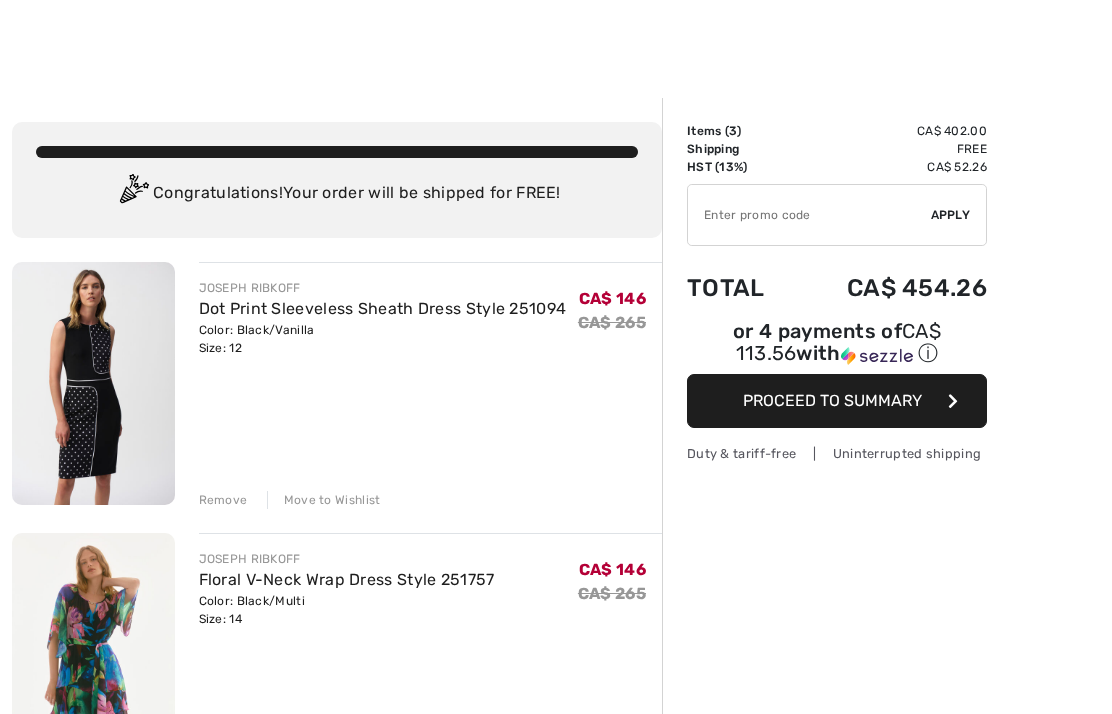 scroll, scrollTop: 522, scrollLeft: 0, axis: vertical 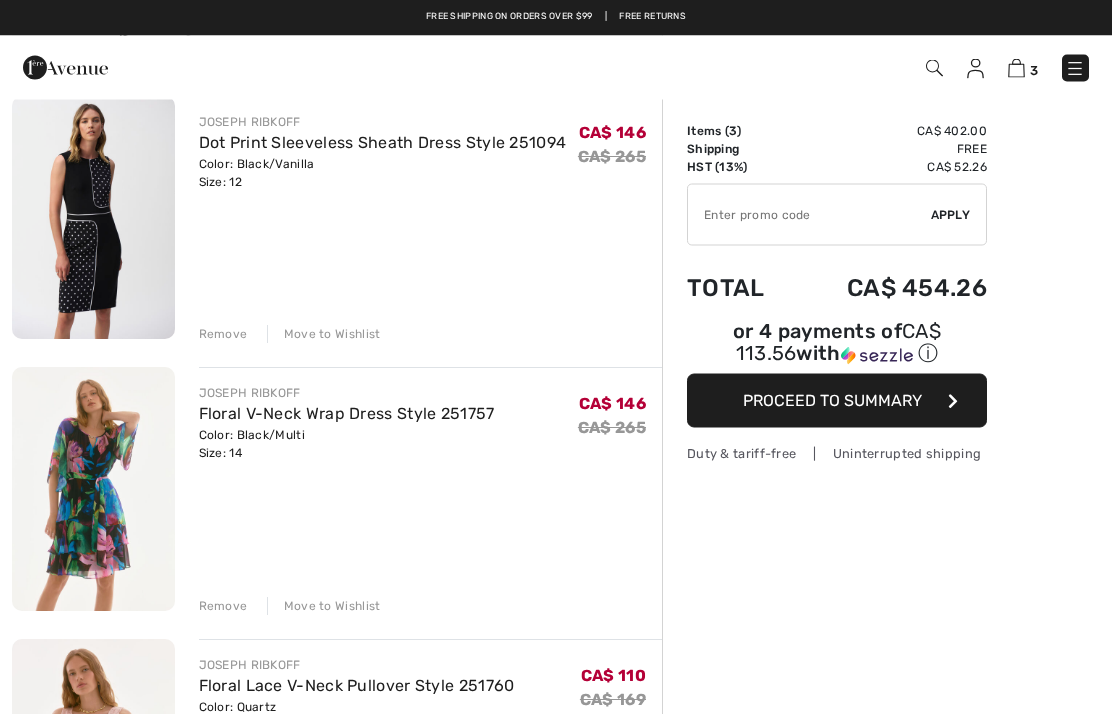 click on "Remove" at bounding box center (223, 607) 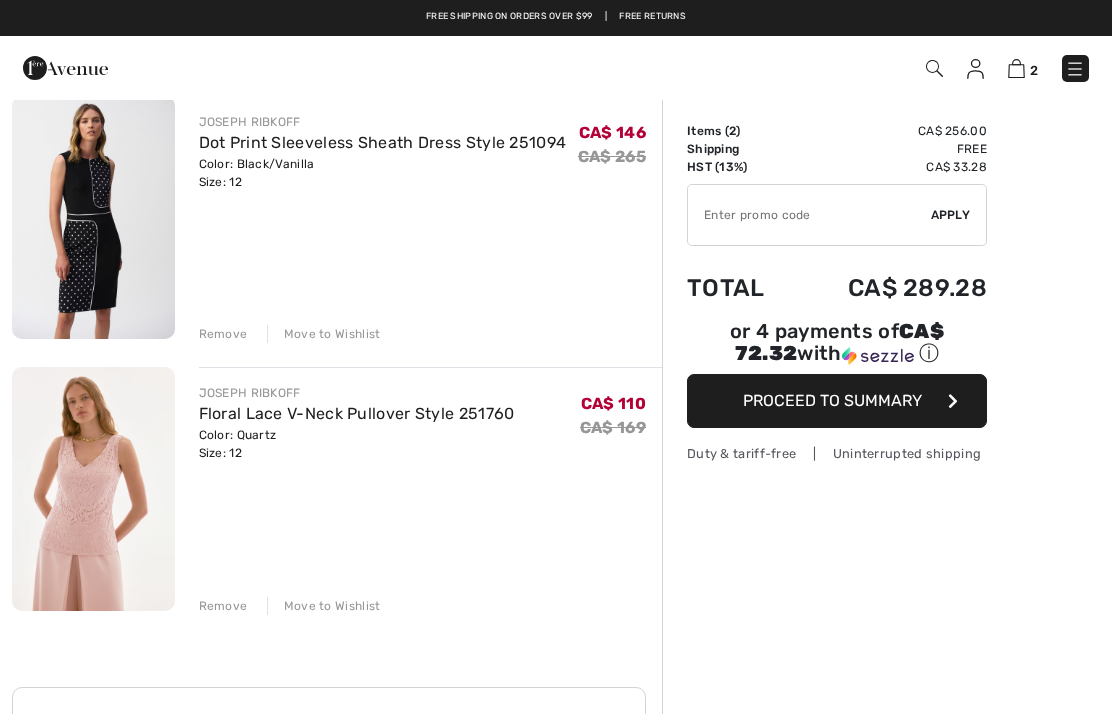 click on "Proceed to Summary" at bounding box center (832, 400) 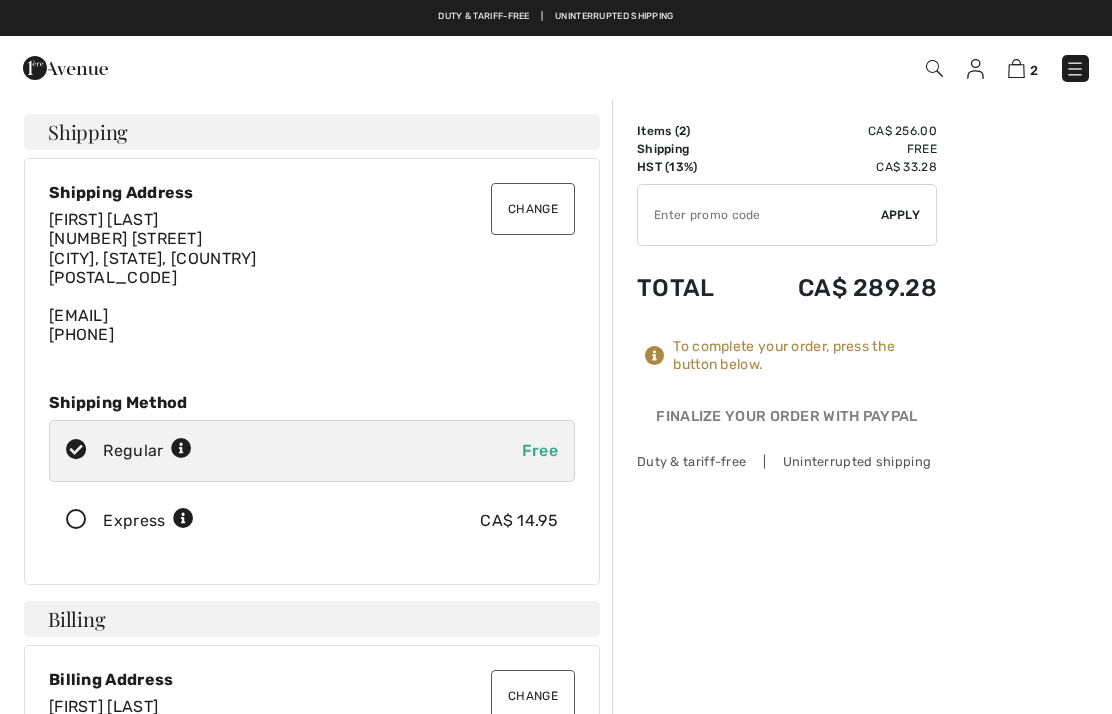 checkbox on "true" 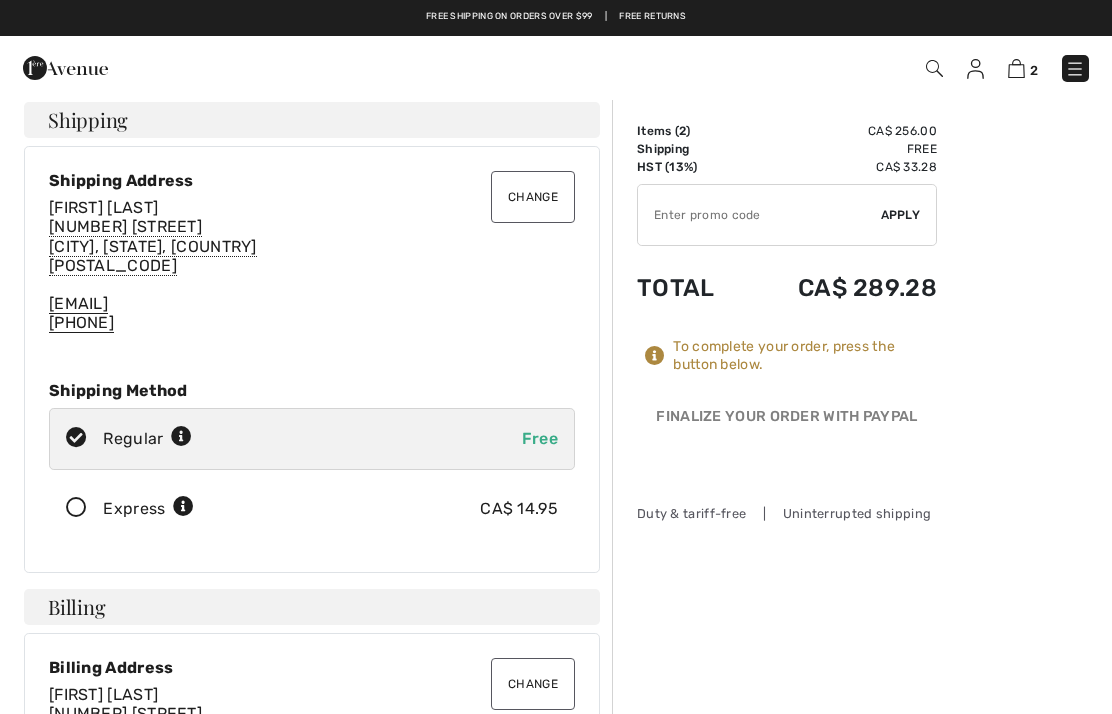 scroll, scrollTop: 0, scrollLeft: 0, axis: both 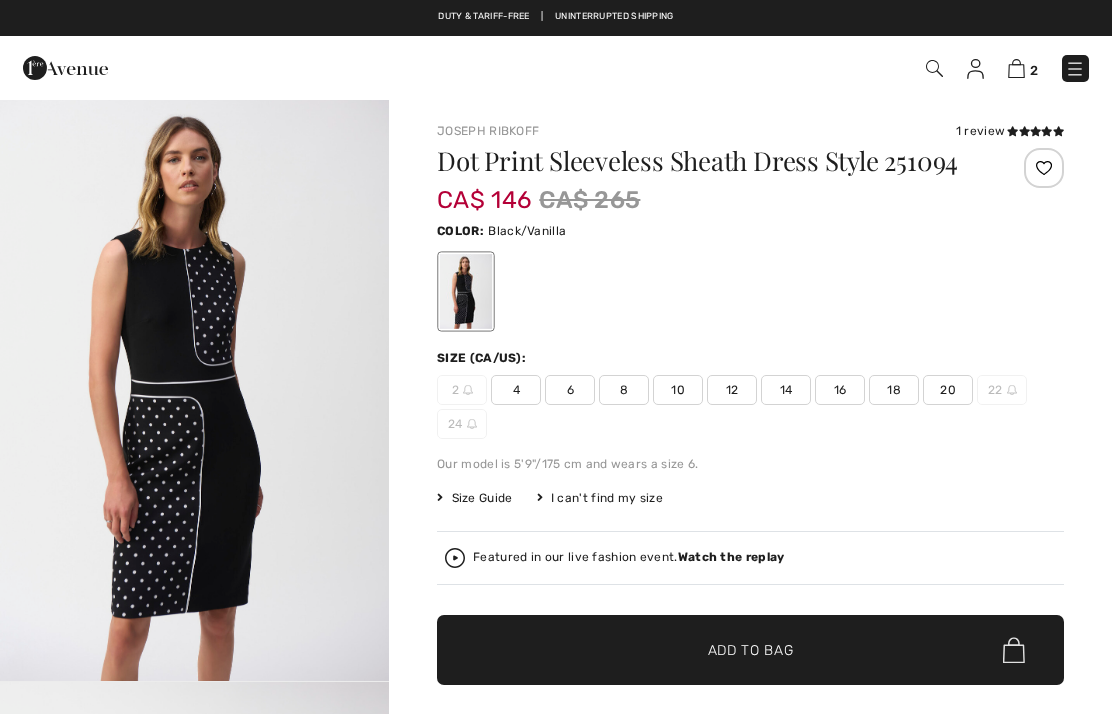 checkbox on "true" 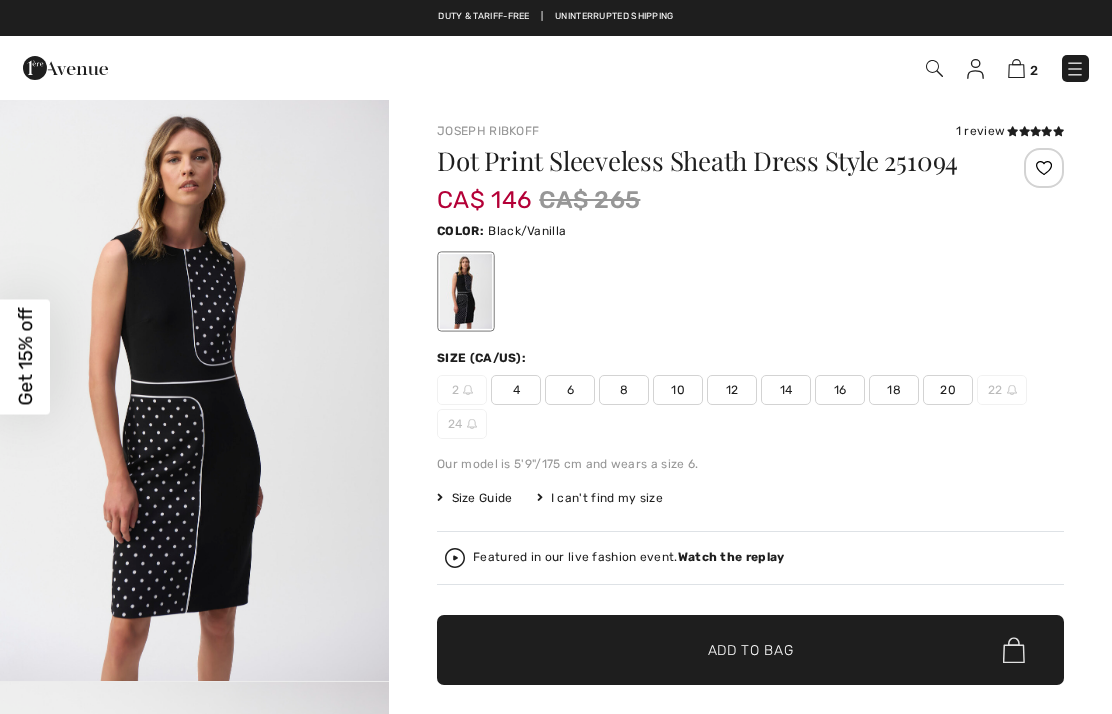 click on "Close dialog Want 15% off   your first order?
You're just one step away from exclusive savings. YES No thanks Submit" at bounding box center [556, 357] 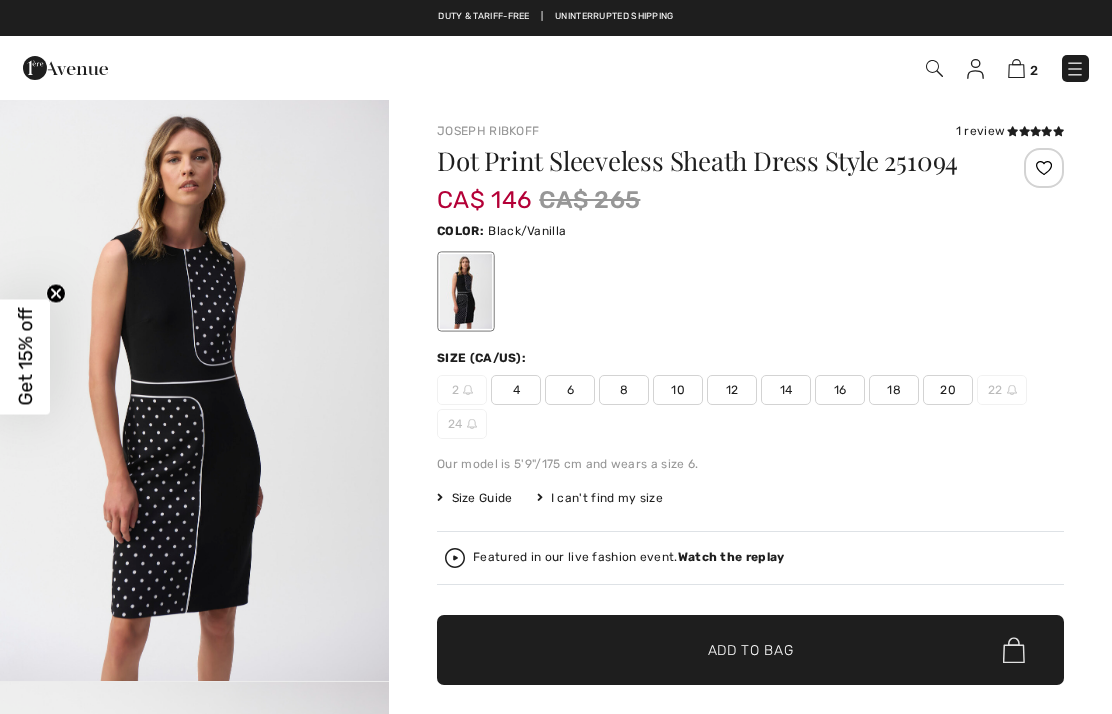 scroll, scrollTop: 0, scrollLeft: 0, axis: both 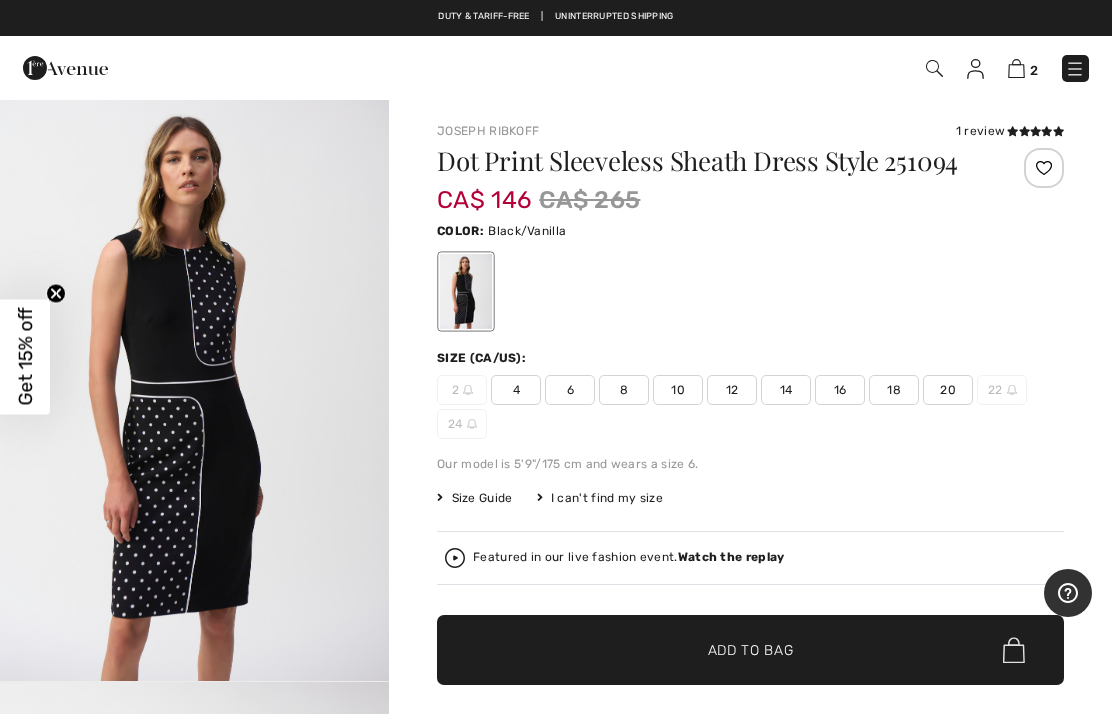 click at bounding box center [194, 389] 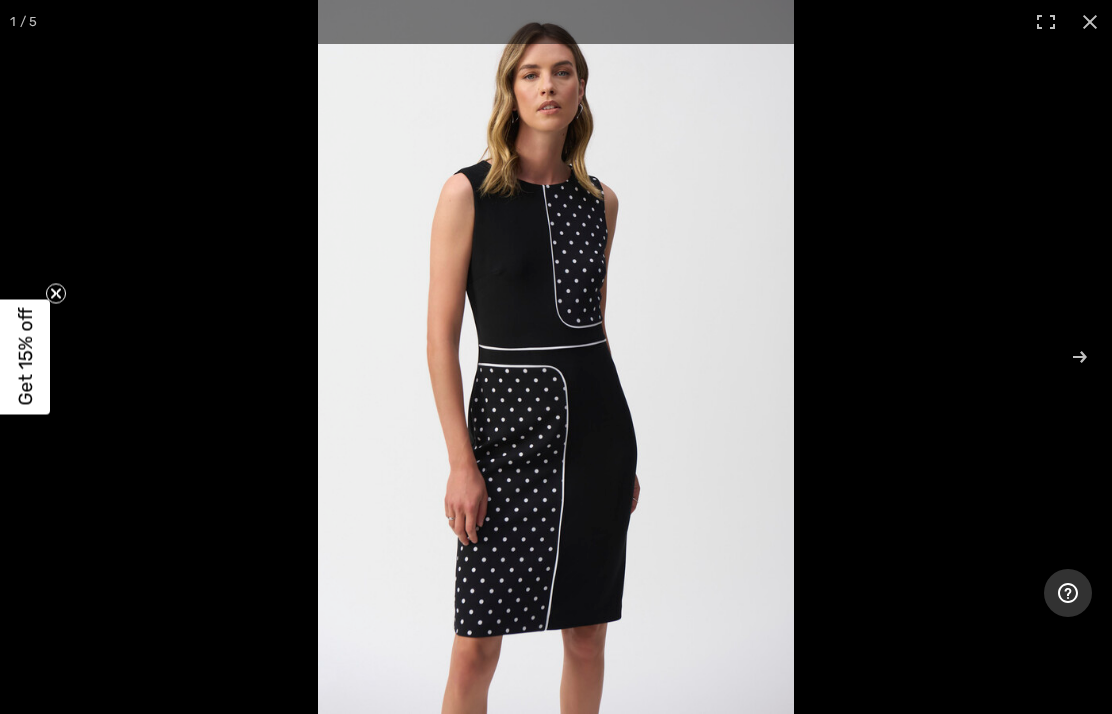click on "Get 15% off" at bounding box center [25, 357] 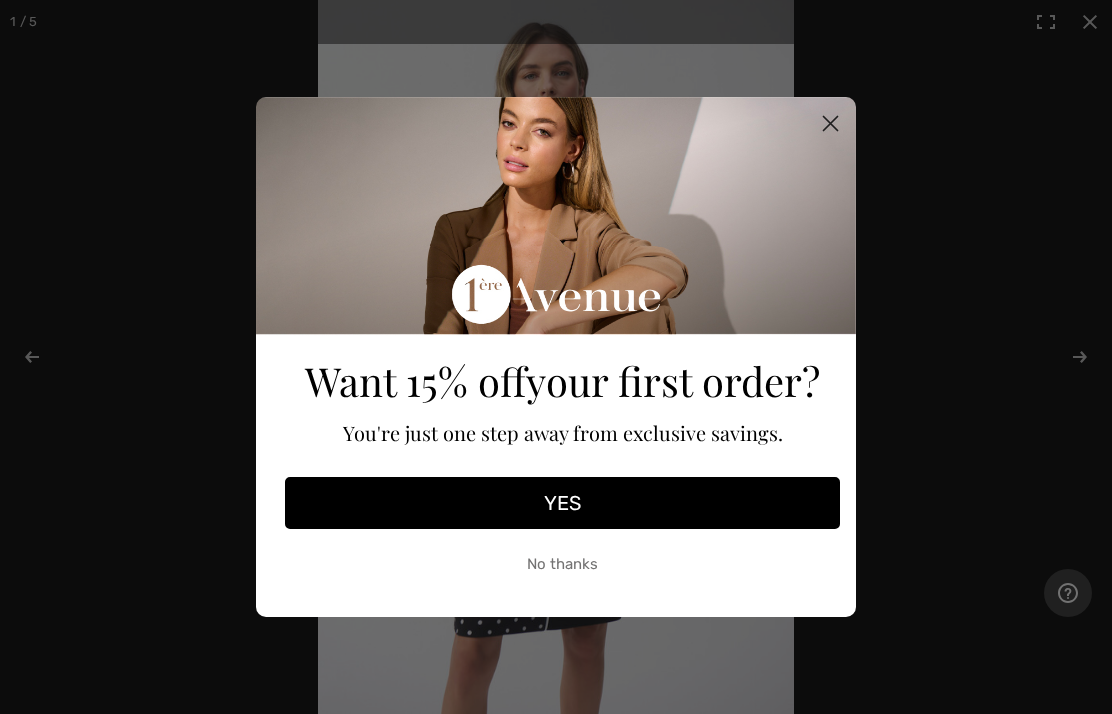 click on "YES" at bounding box center (562, 503) 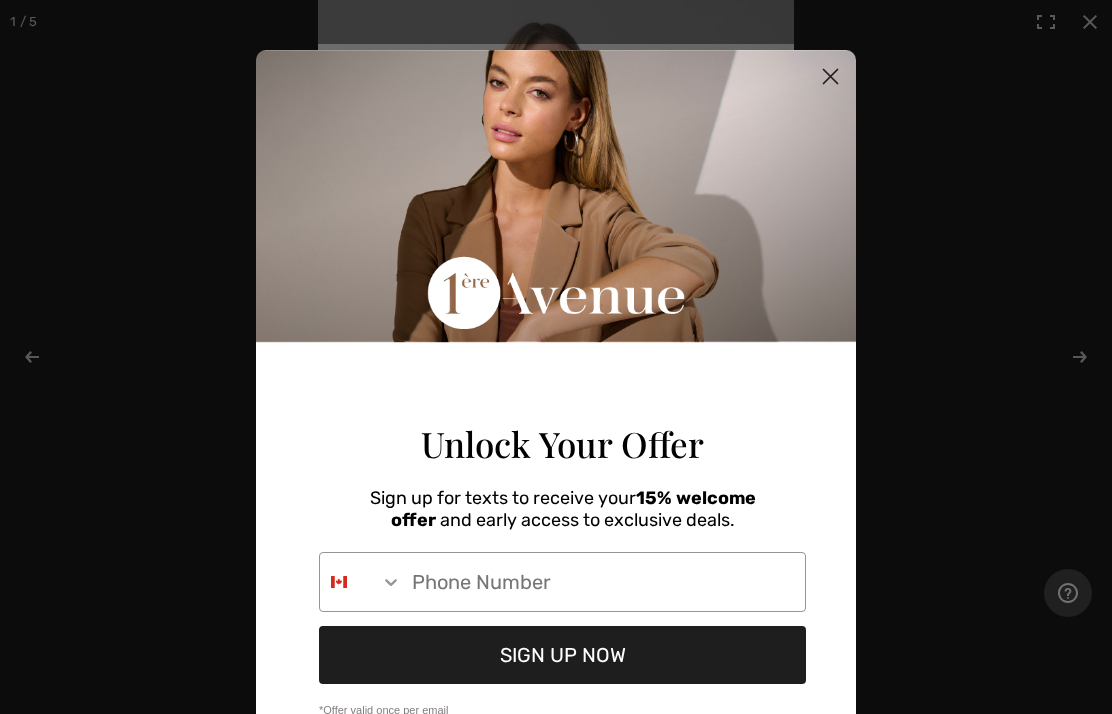 click on "Phone Number" at bounding box center [603, 582] 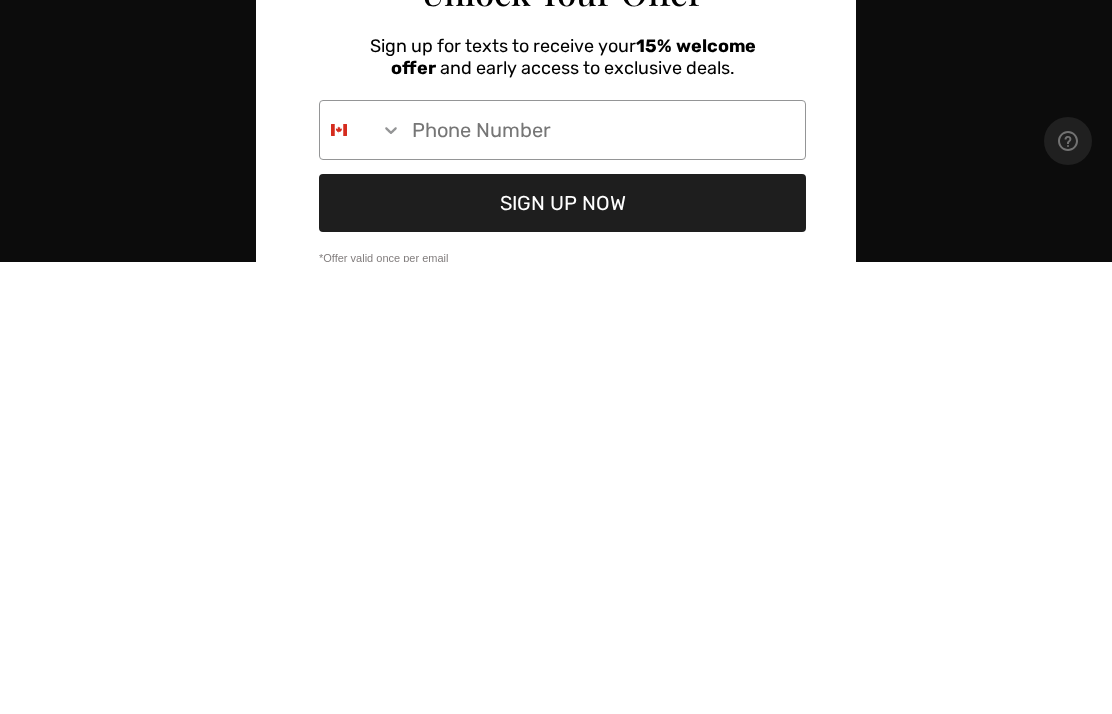type on "1-647-829-5952" 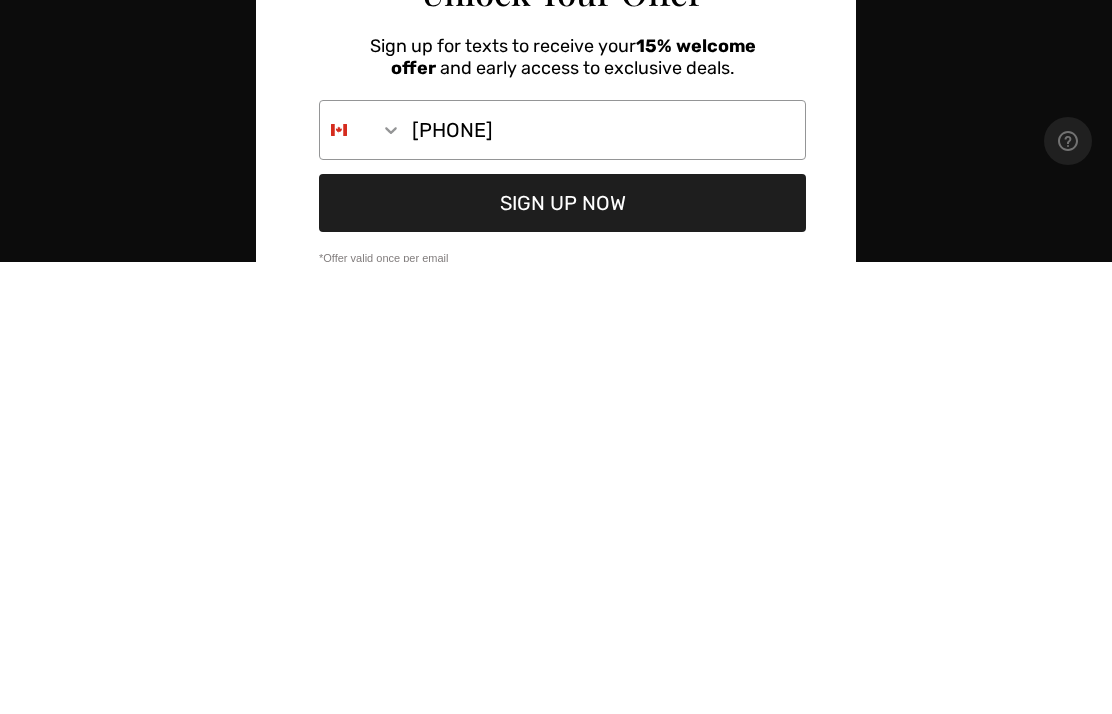 scroll, scrollTop: 471, scrollLeft: 0, axis: vertical 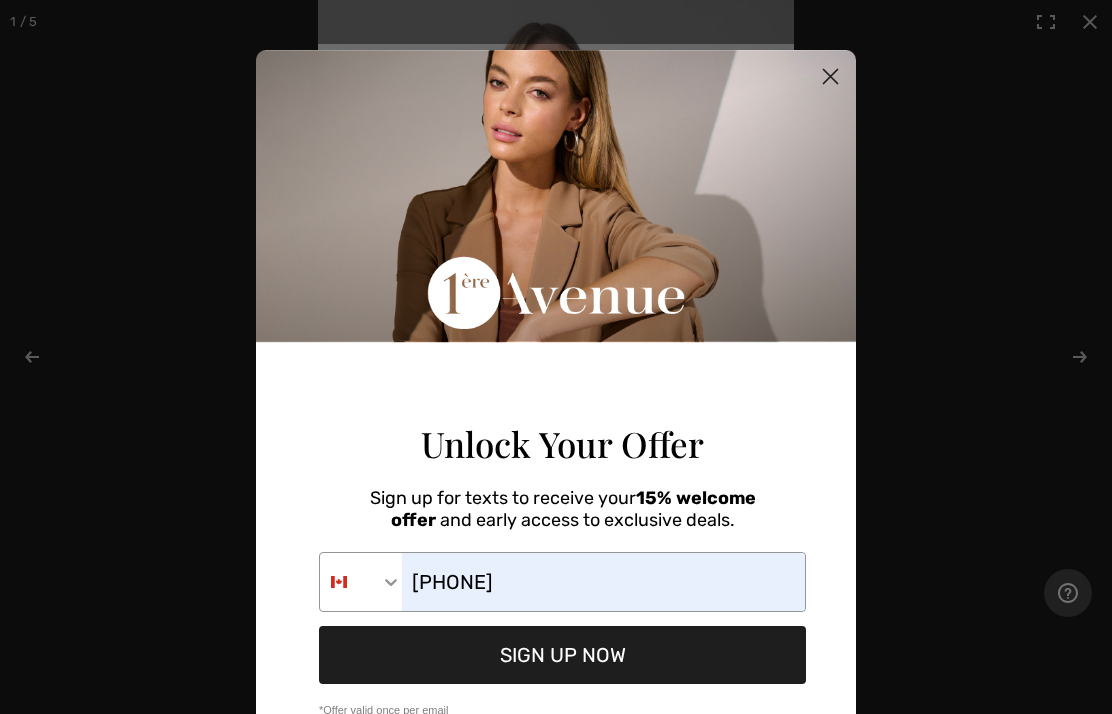 click on "SIGN UP NOW" at bounding box center (562, 655) 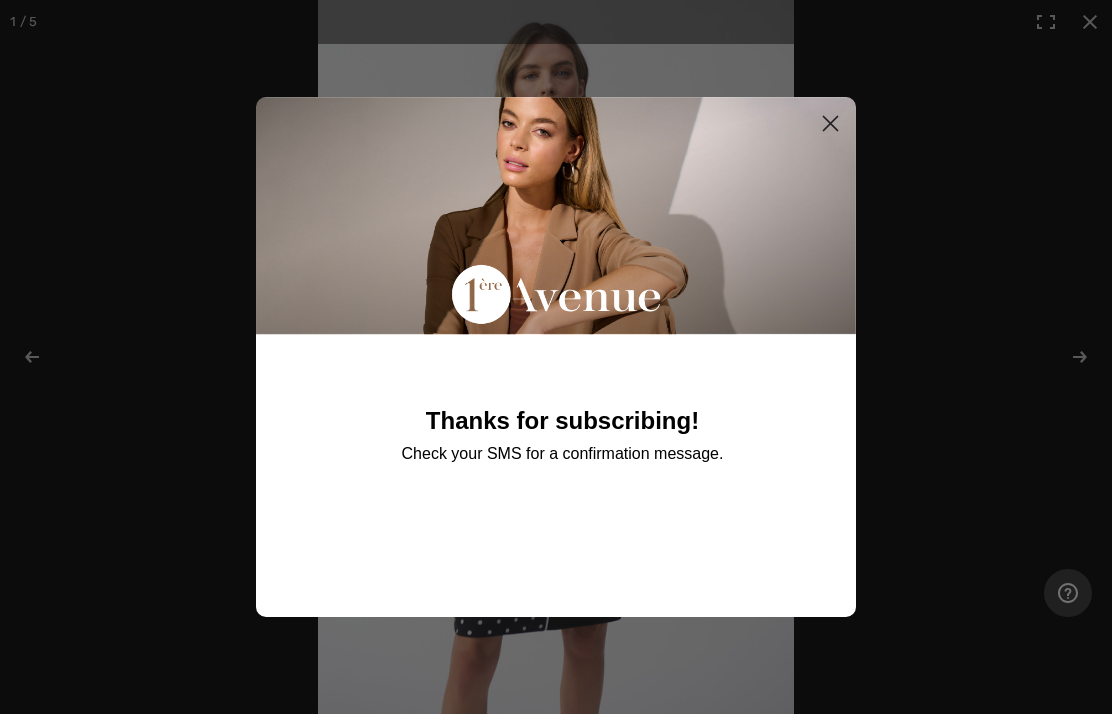 click 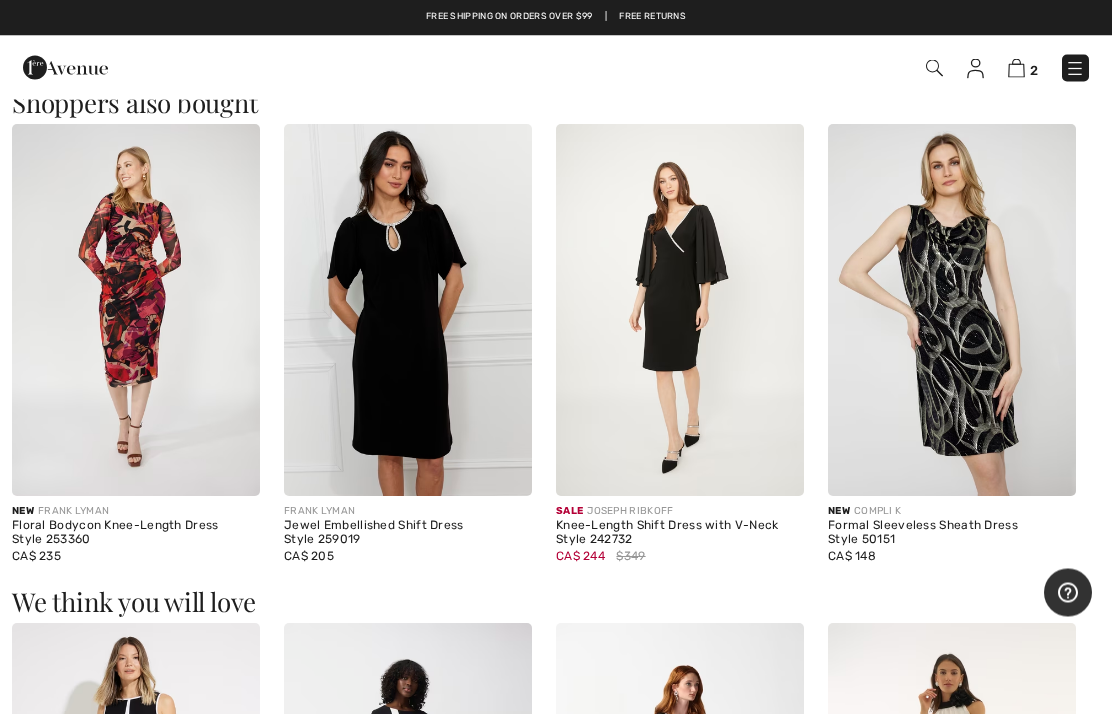scroll, scrollTop: 1262, scrollLeft: 0, axis: vertical 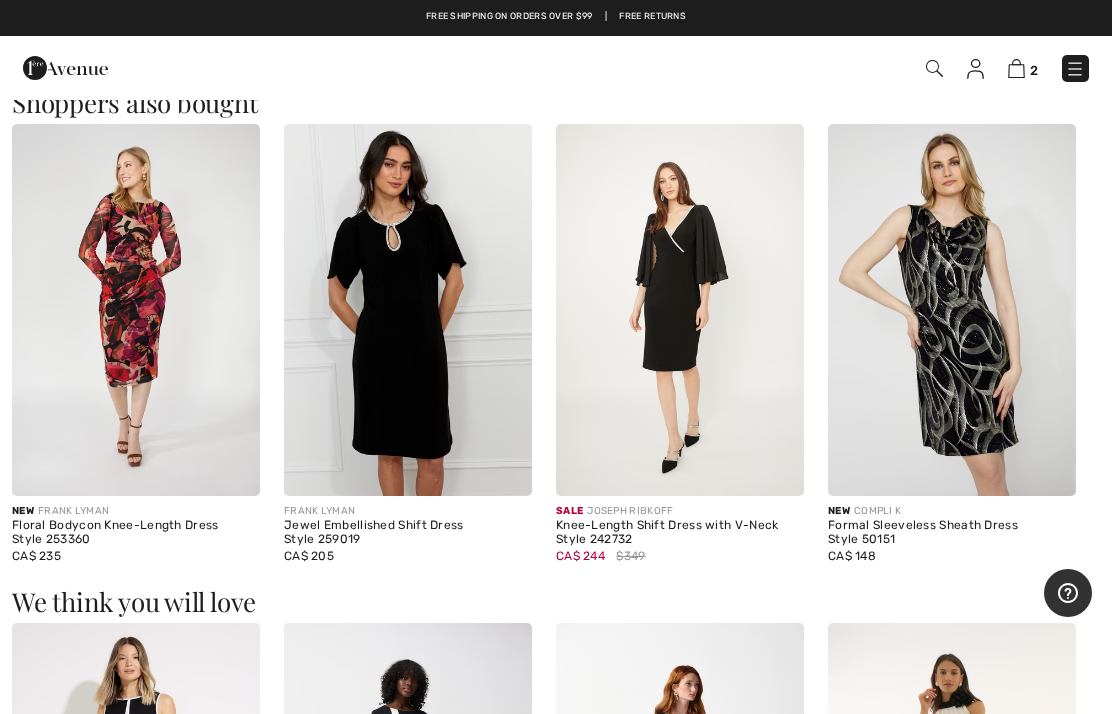 click at bounding box center [952, 310] 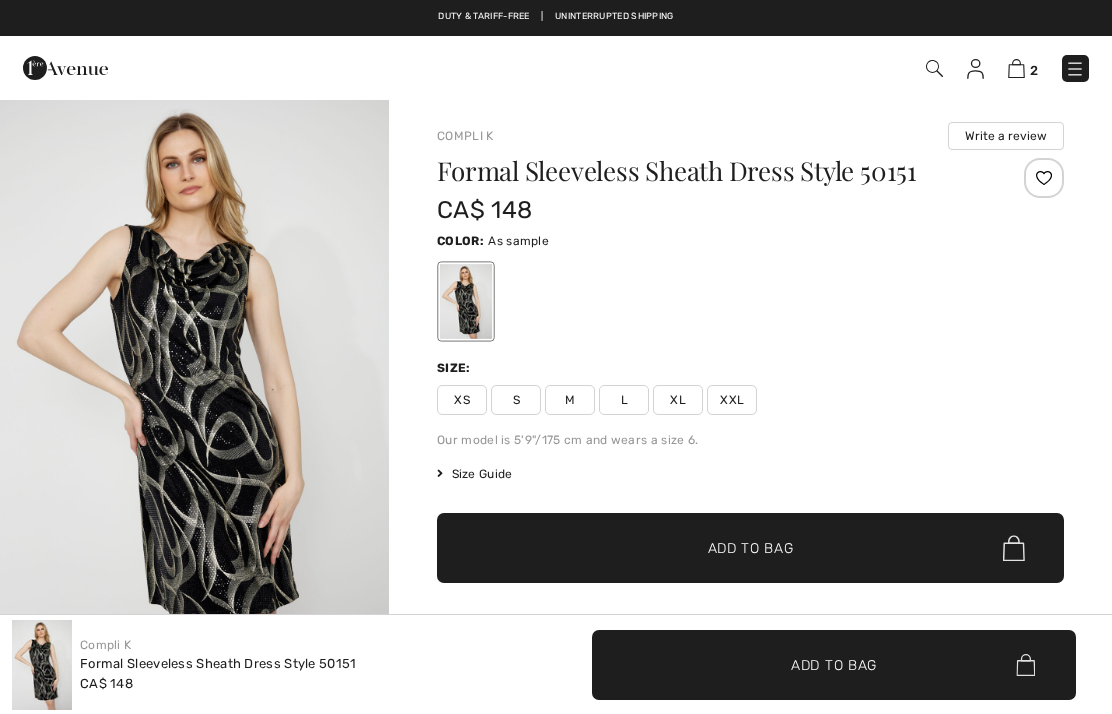 checkbox on "true" 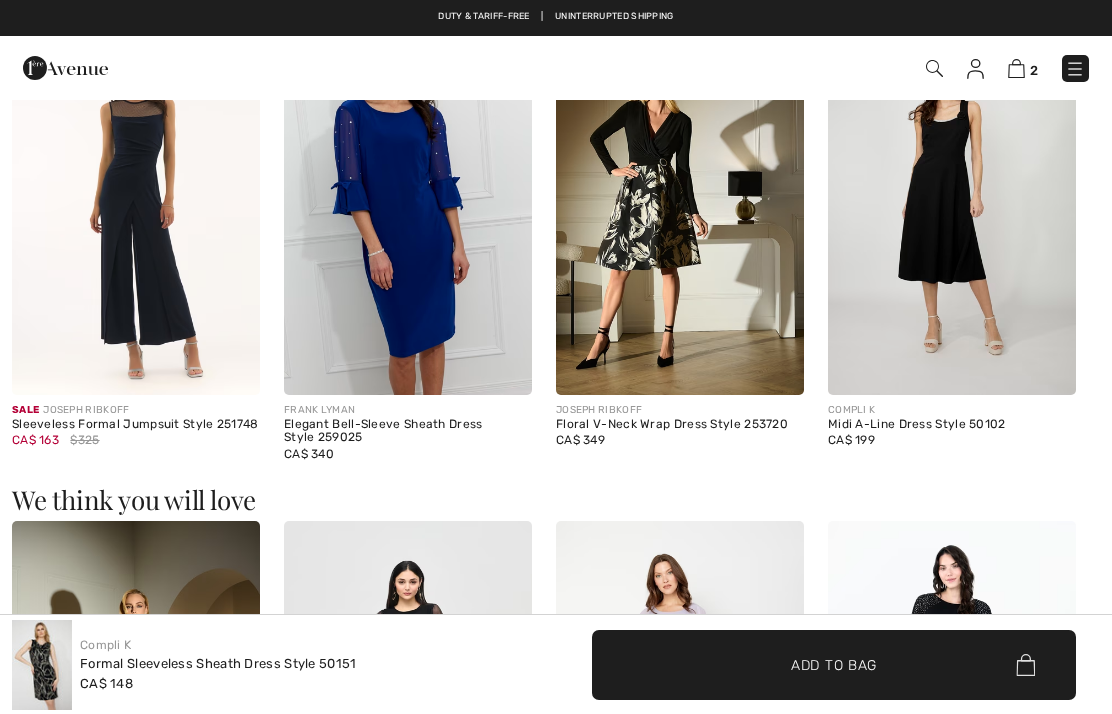 scroll, scrollTop: 0, scrollLeft: 0, axis: both 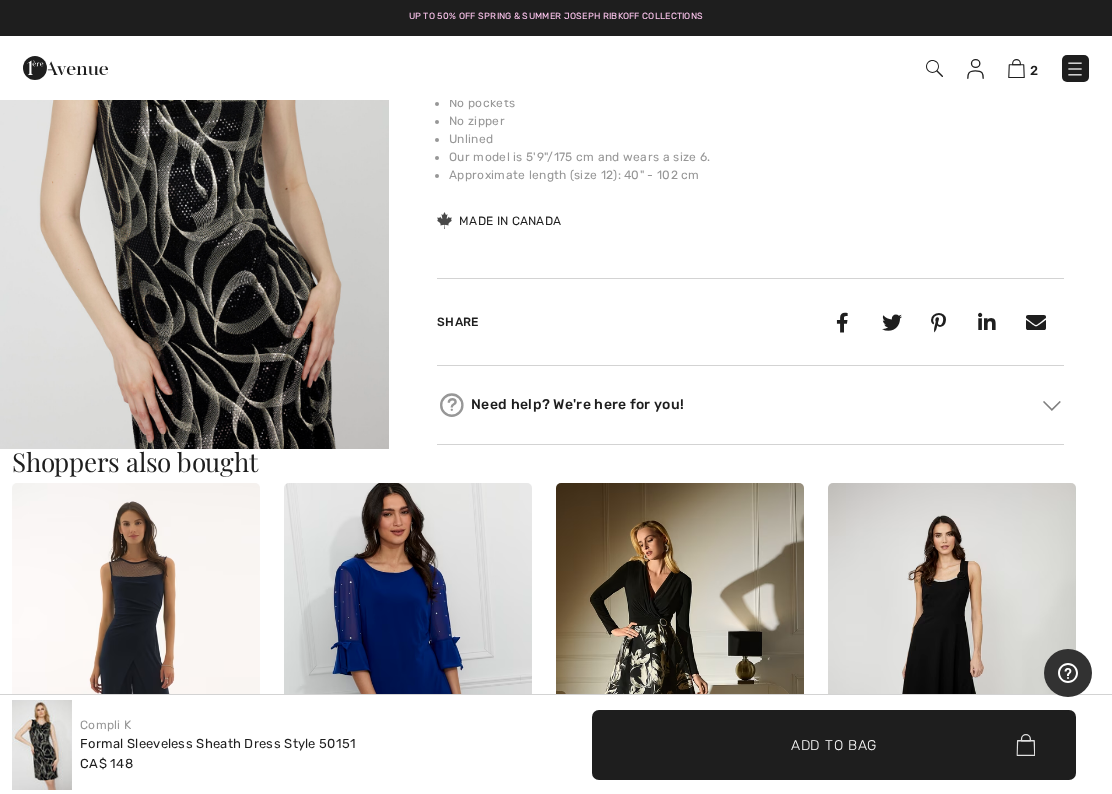 click at bounding box center (194, 181) 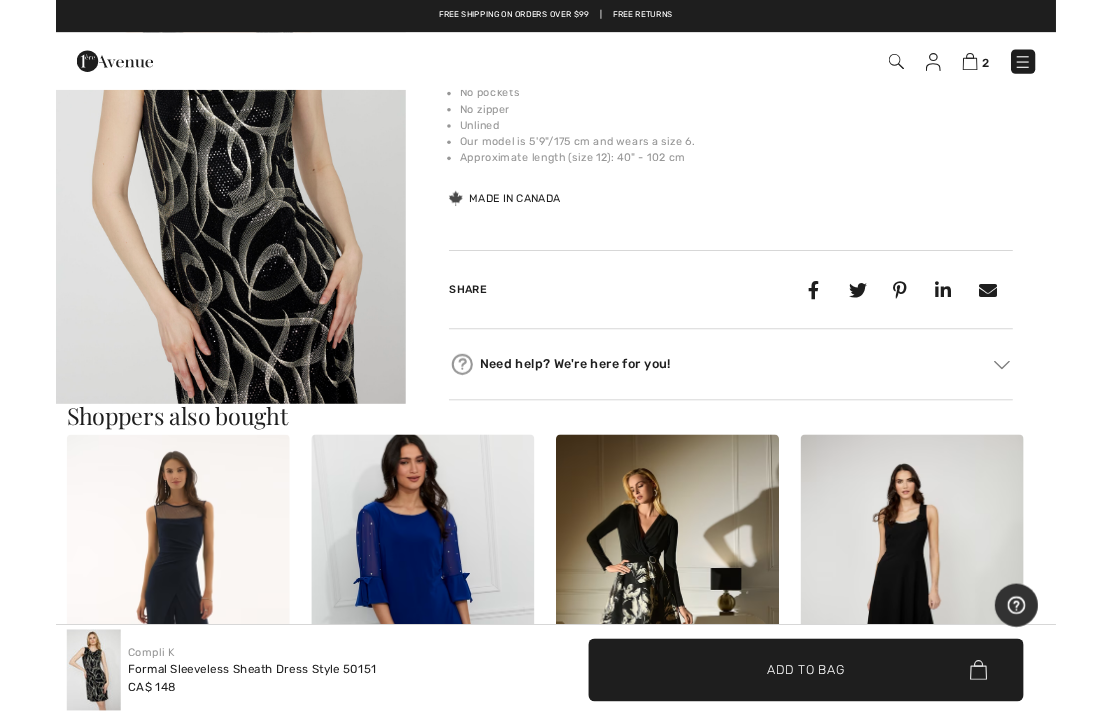 scroll, scrollTop: 0, scrollLeft: 0, axis: both 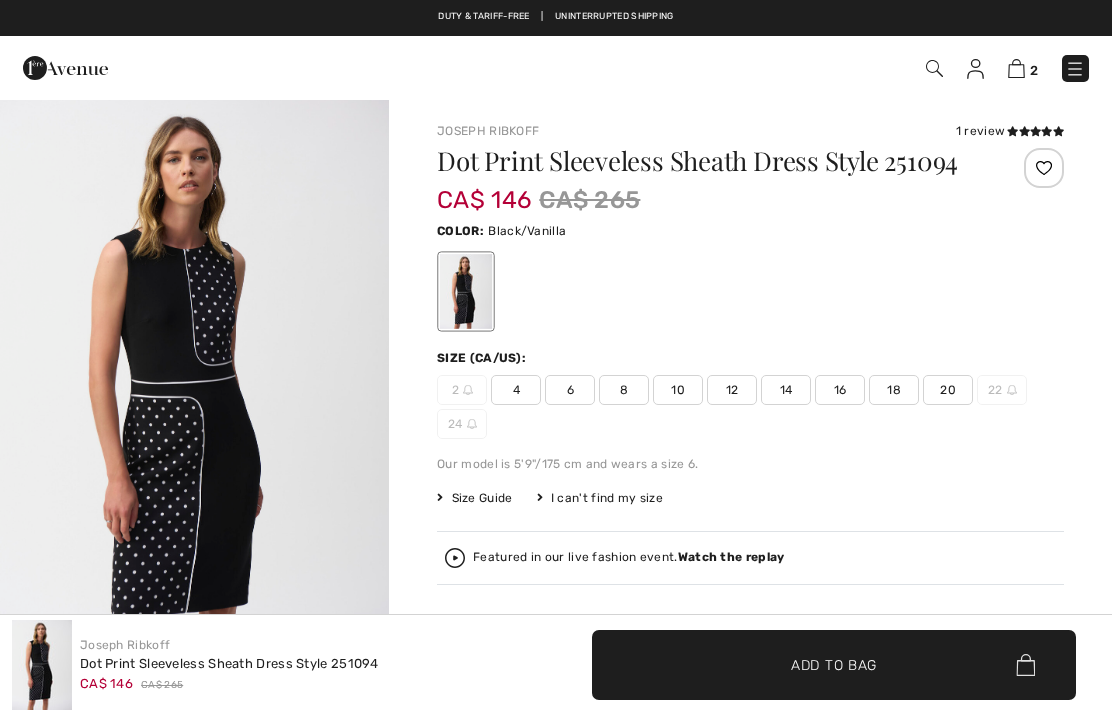 checkbox on "true" 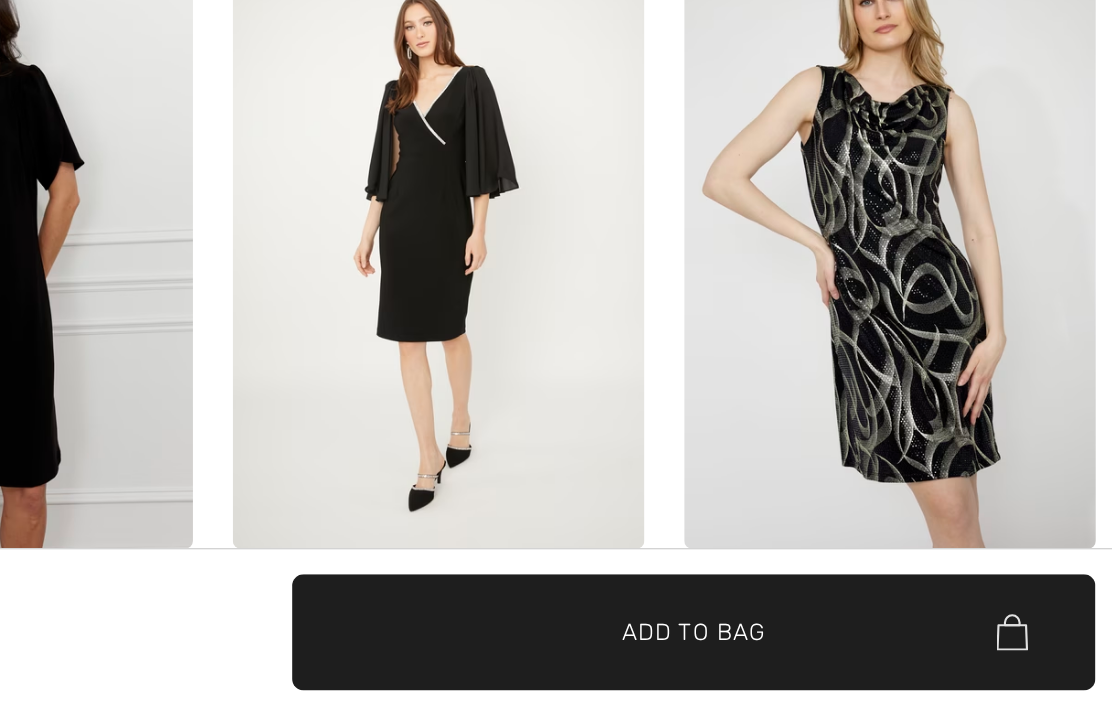 scroll, scrollTop: 0, scrollLeft: 0, axis: both 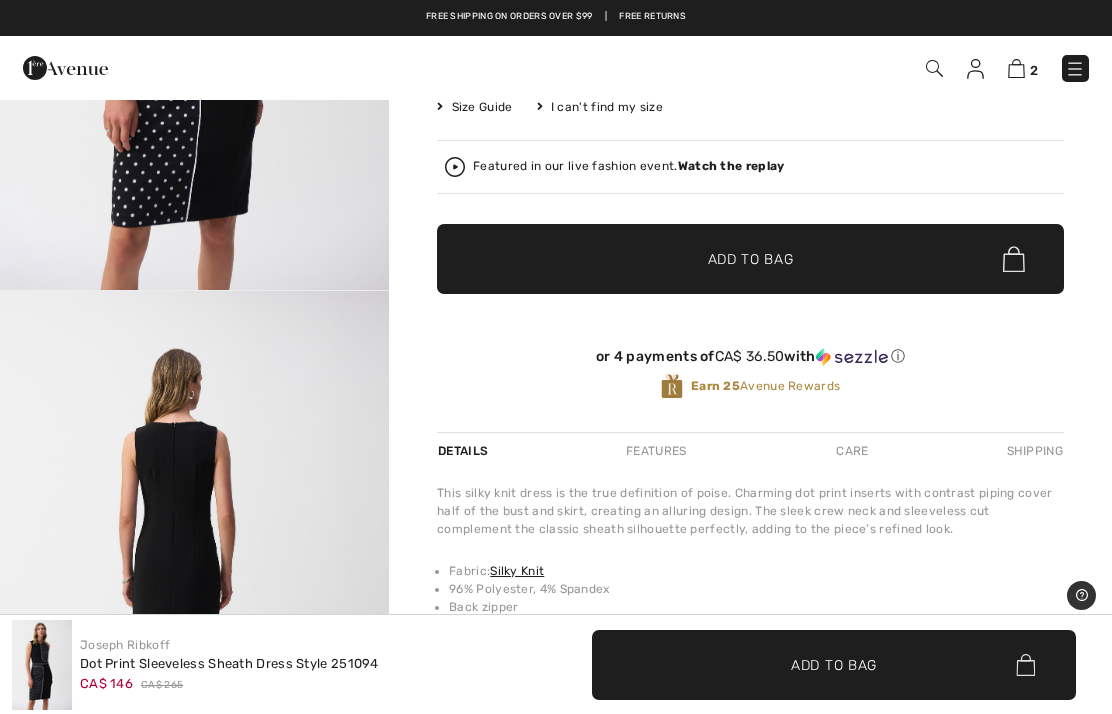 click at bounding box center (975, 69) 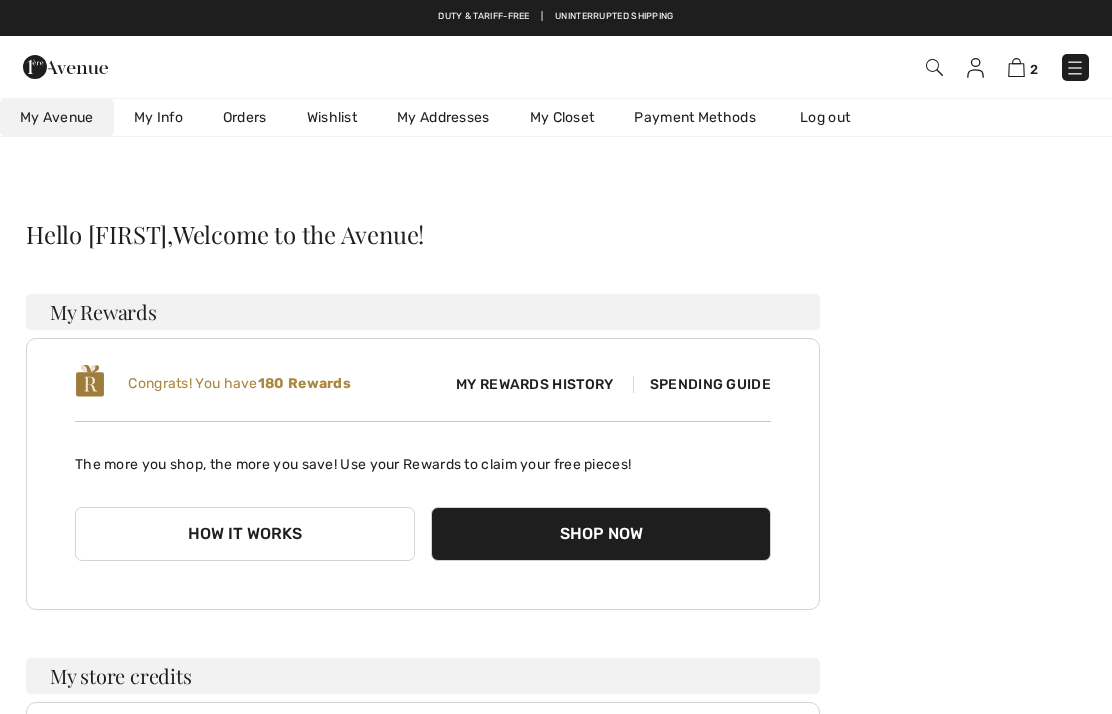 scroll, scrollTop: 0, scrollLeft: 0, axis: both 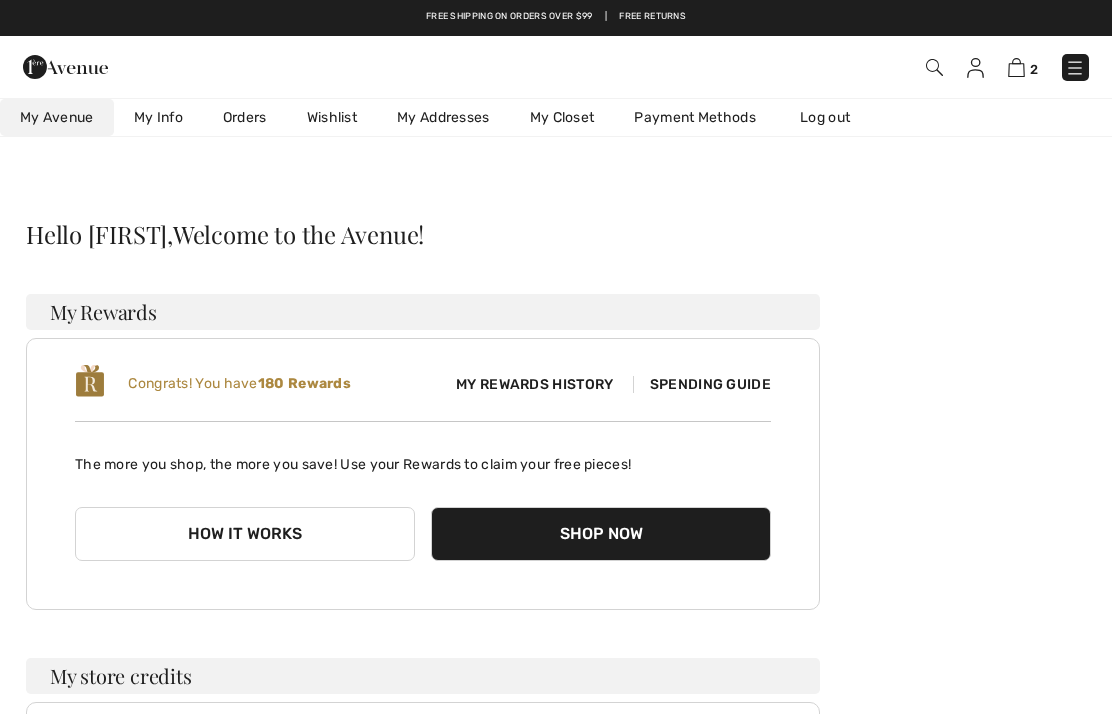 click on "How it works" at bounding box center (245, 534) 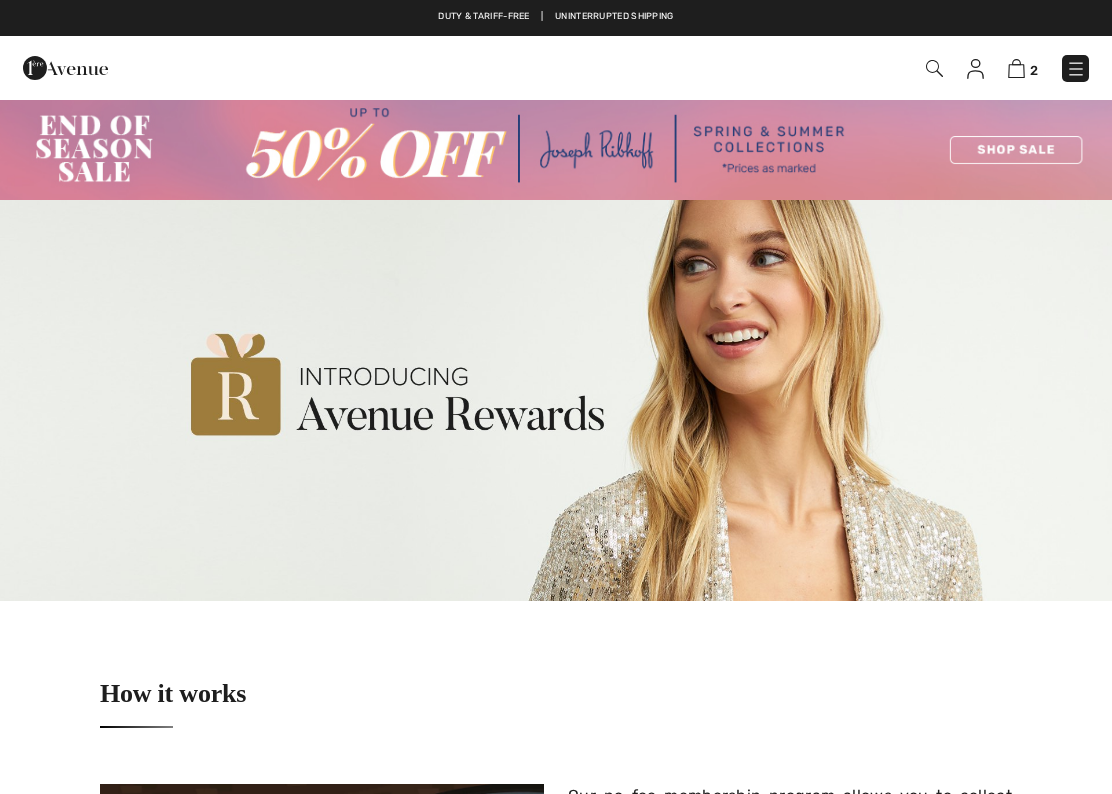 scroll, scrollTop: 1256, scrollLeft: 0, axis: vertical 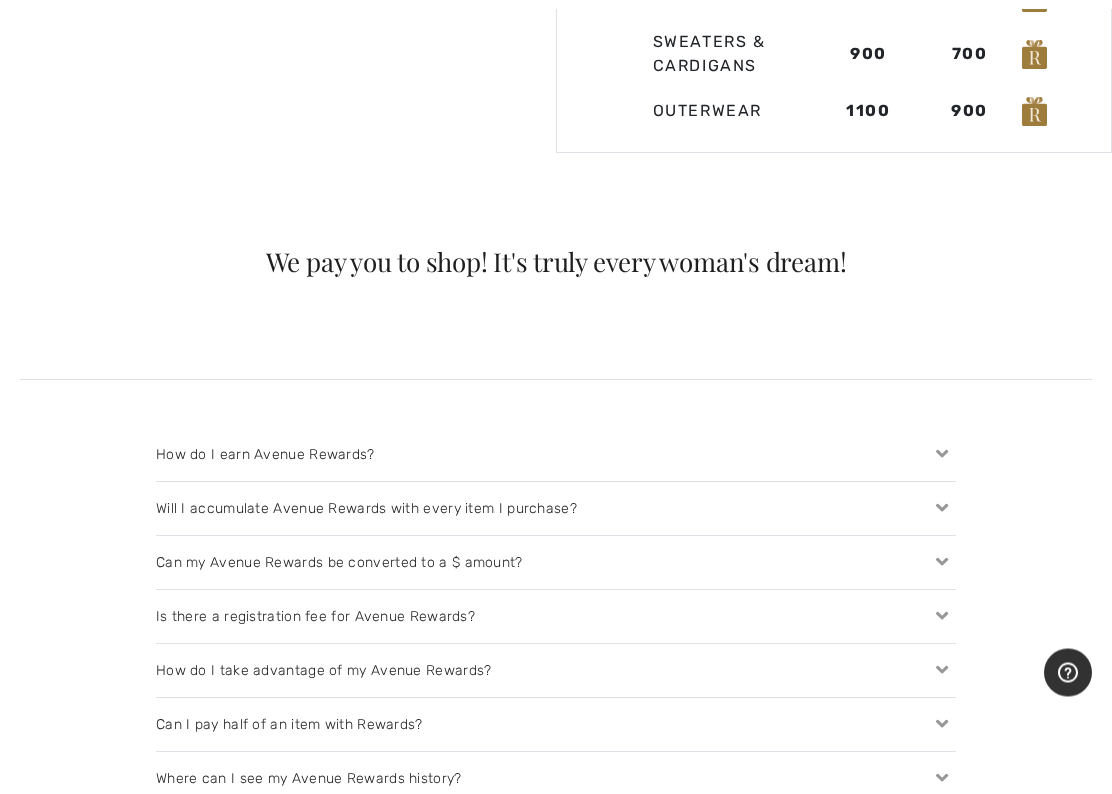 click on "How do I earn Avenue Rewards?" at bounding box center [556, 455] 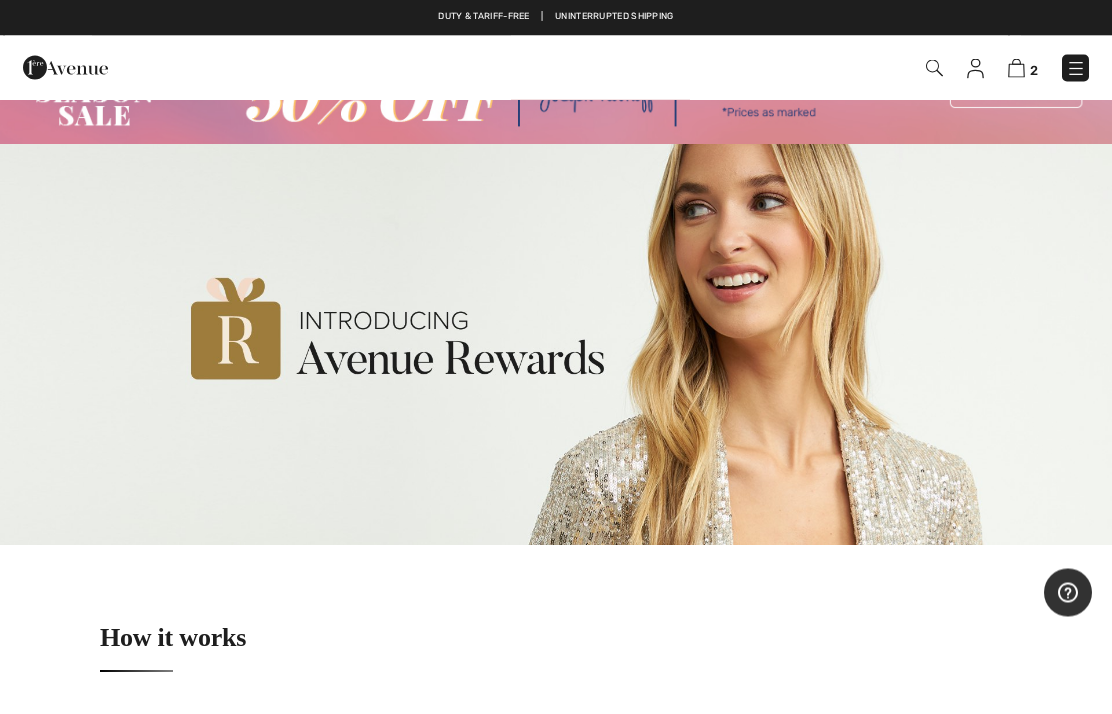 scroll, scrollTop: 0, scrollLeft: 0, axis: both 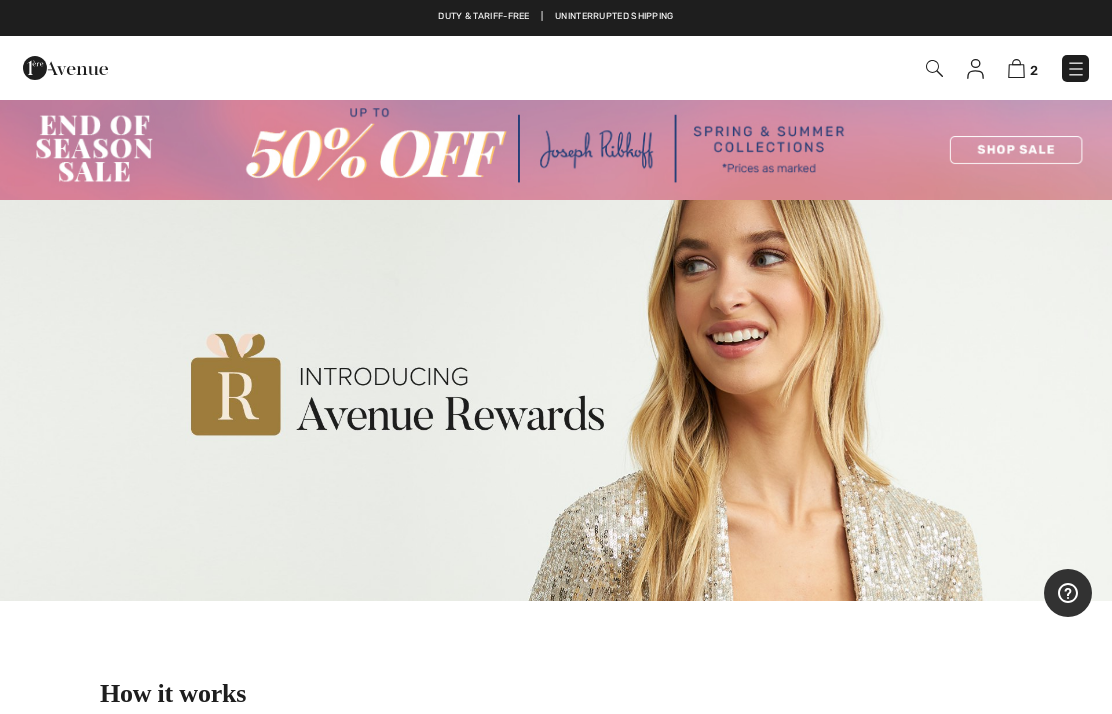 click at bounding box center (1016, 68) 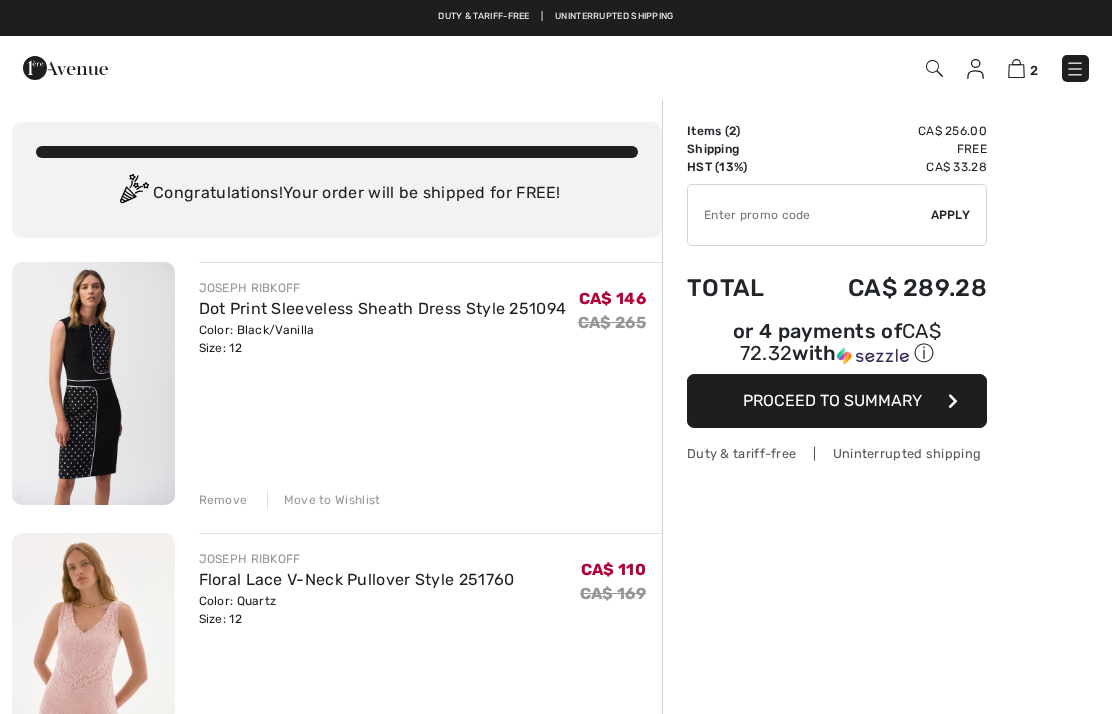 scroll, scrollTop: 0, scrollLeft: 0, axis: both 